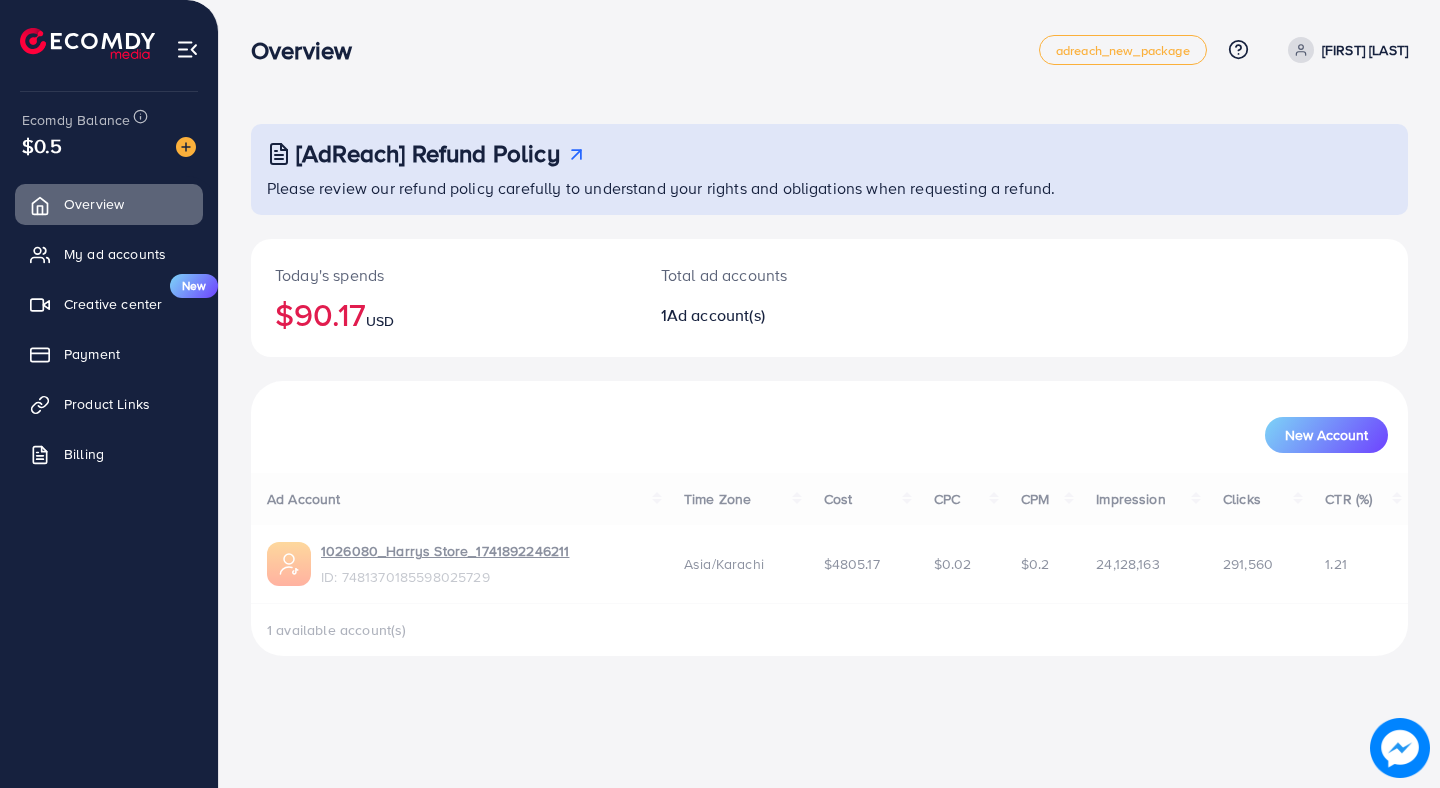 scroll, scrollTop: 0, scrollLeft: 0, axis: both 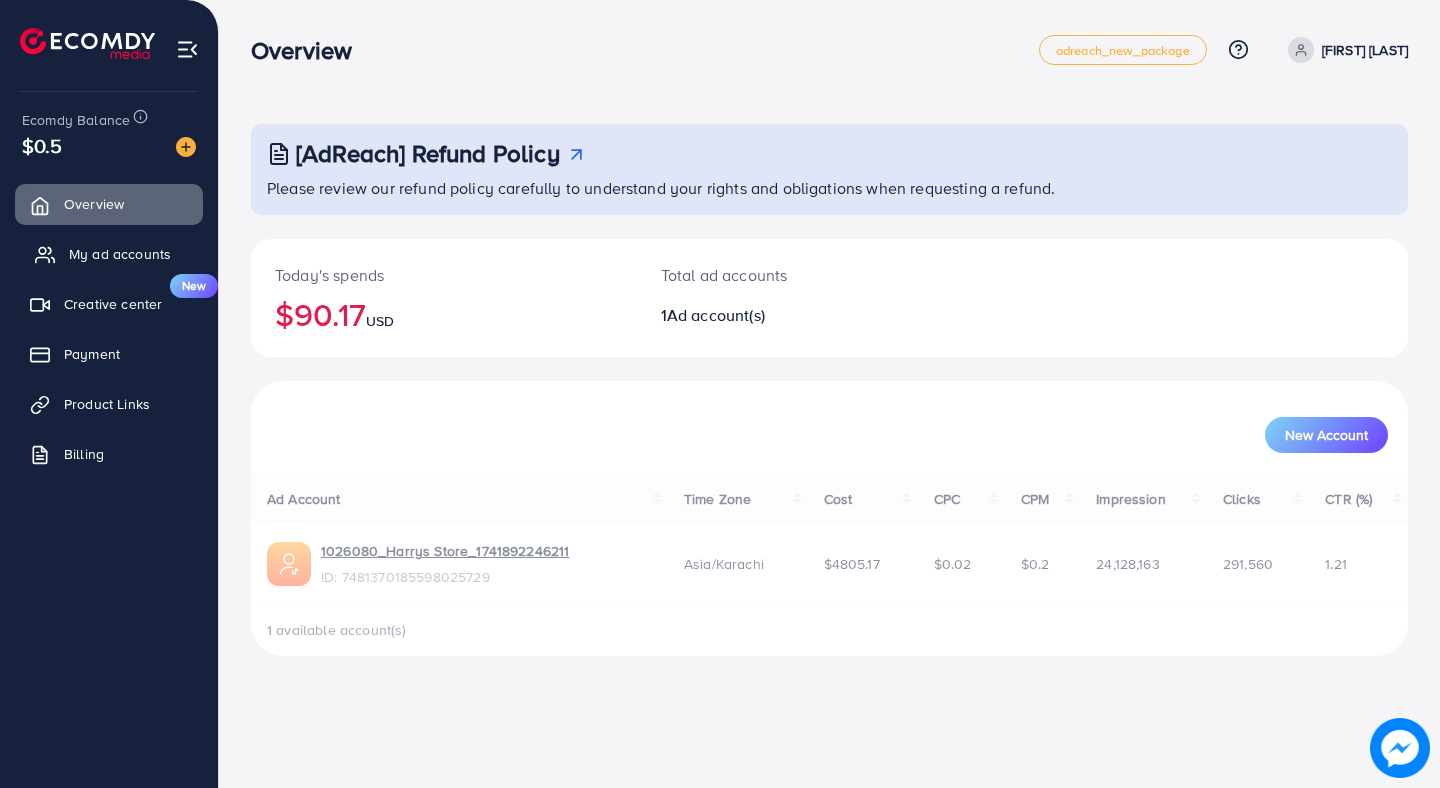 click on "My ad accounts" at bounding box center [120, 254] 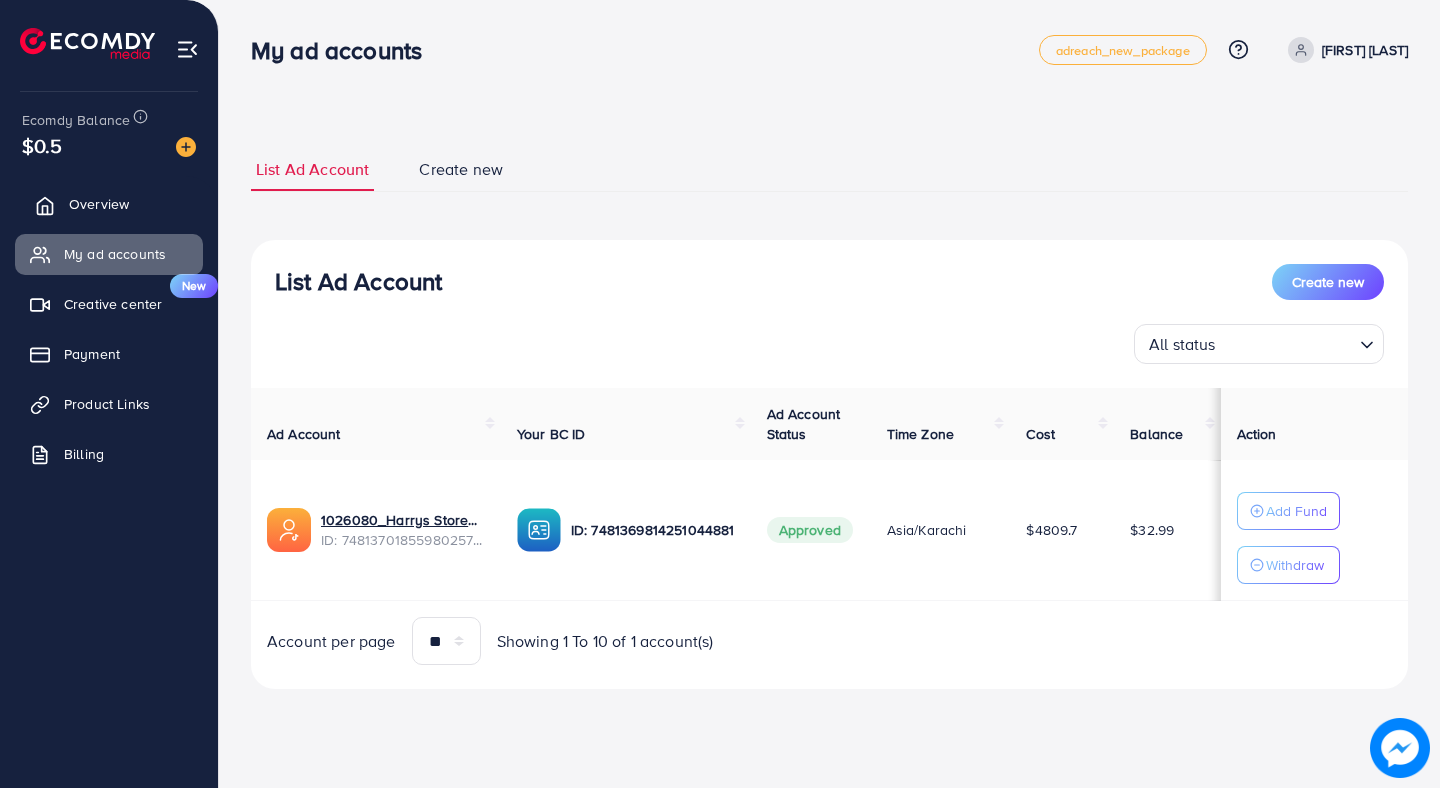 click on "Overview" at bounding box center [109, 204] 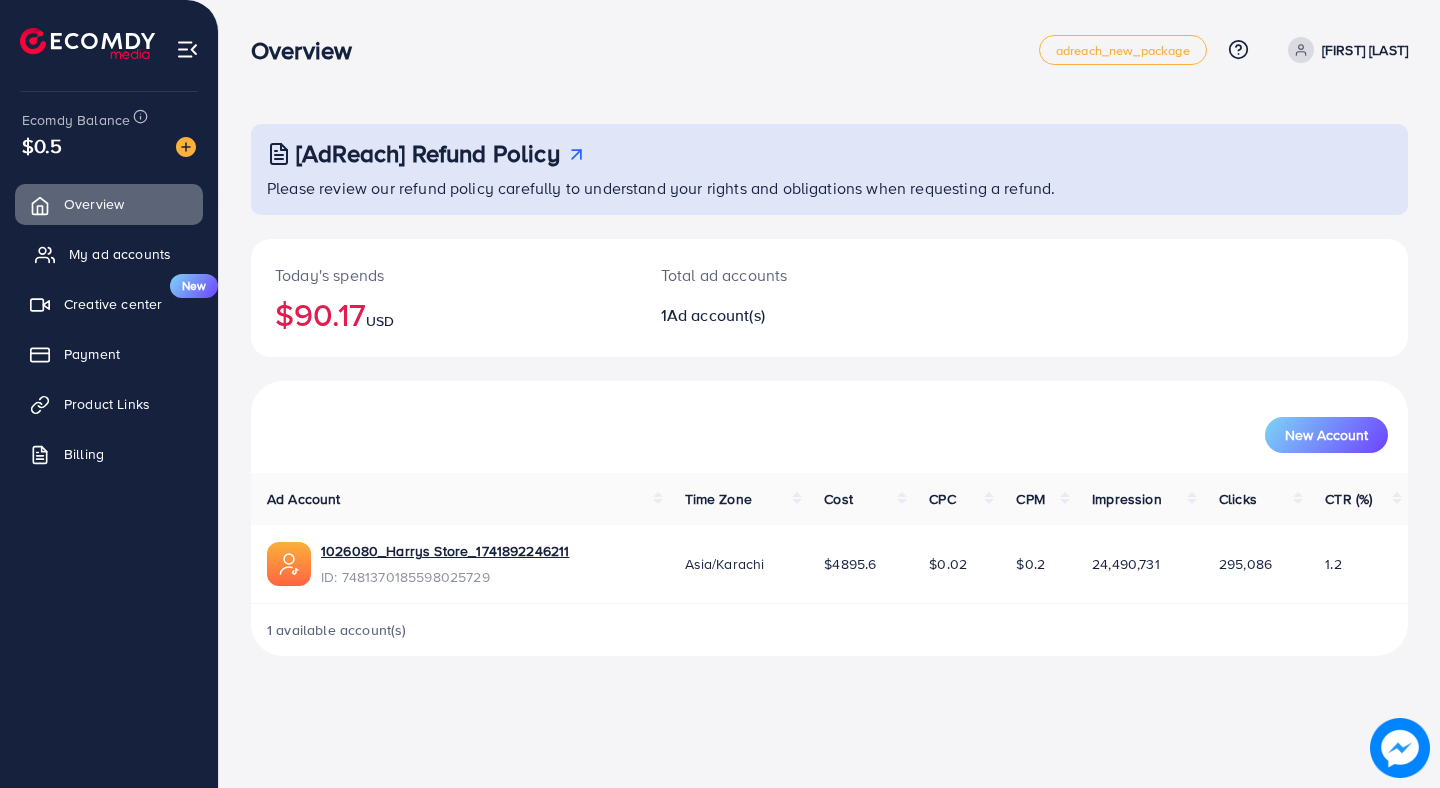click on "My ad accounts" at bounding box center [109, 254] 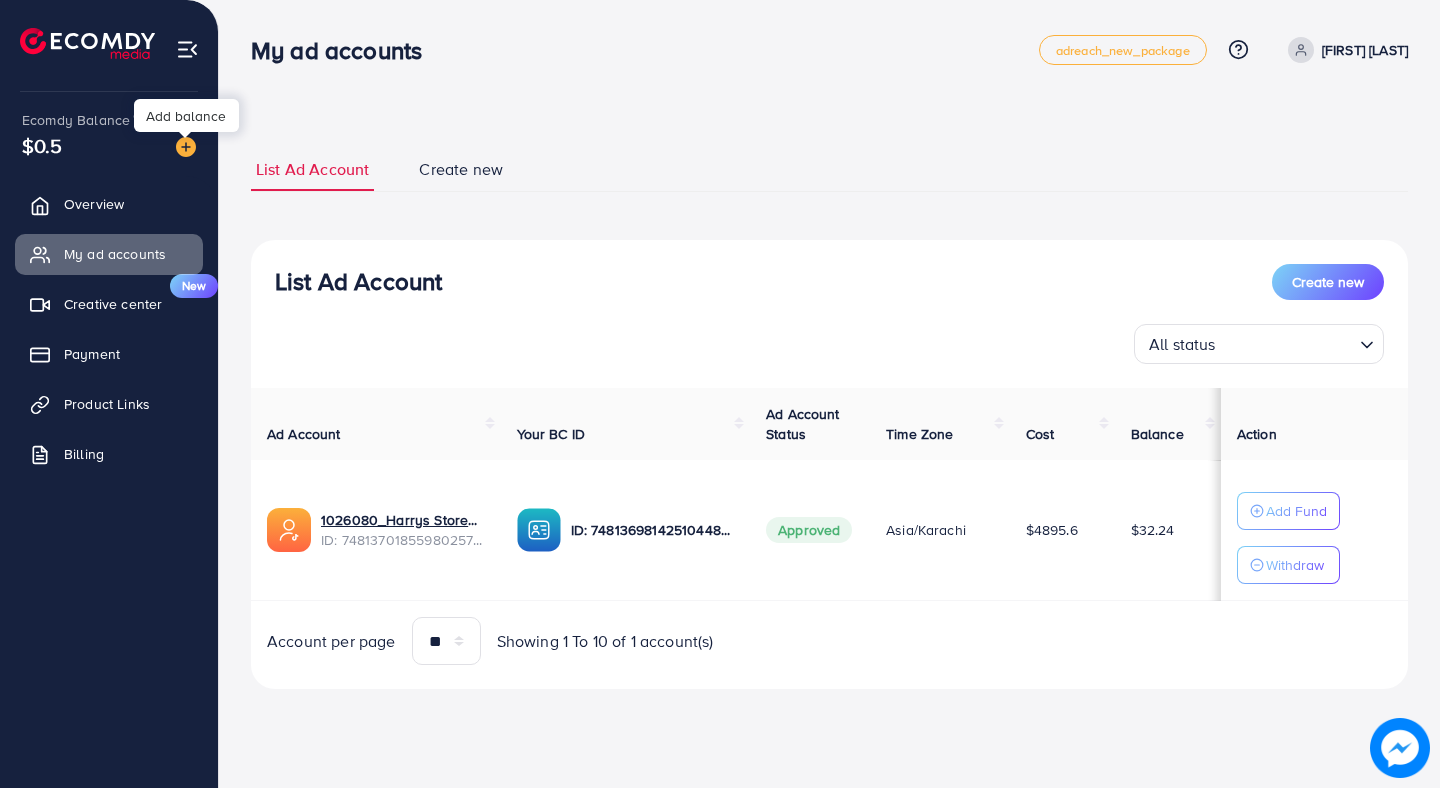 click at bounding box center [186, 147] 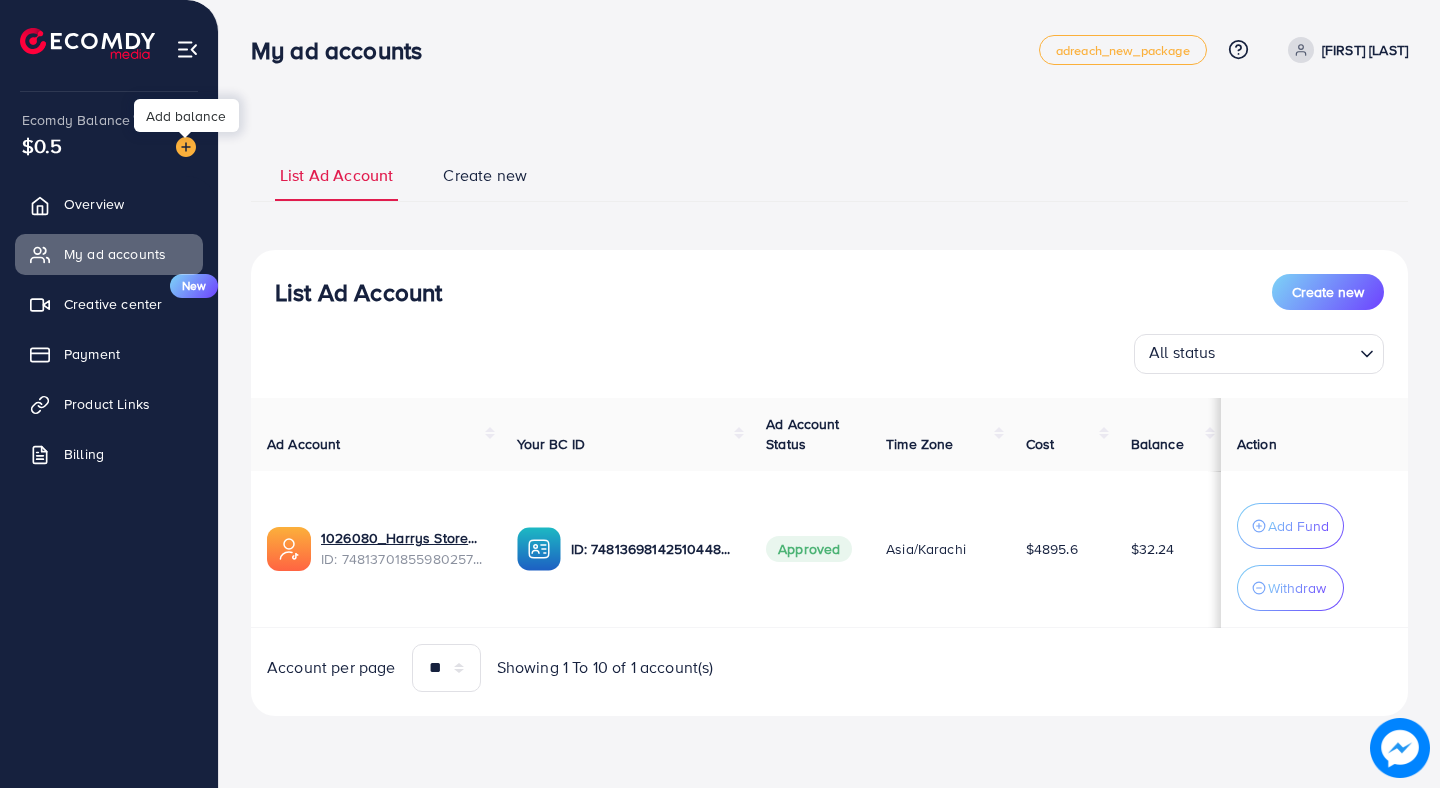 click at bounding box center [186, 147] 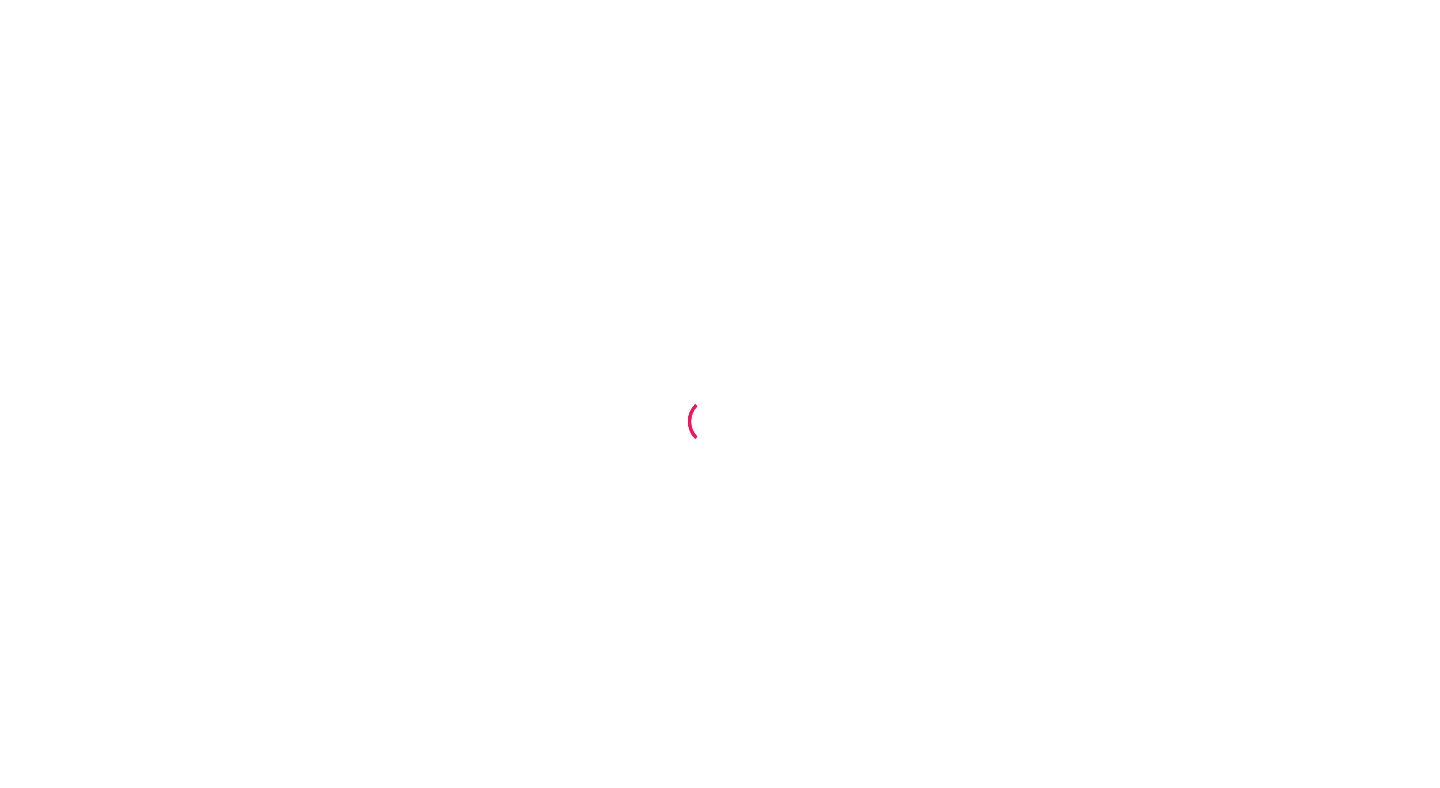 scroll, scrollTop: 0, scrollLeft: 0, axis: both 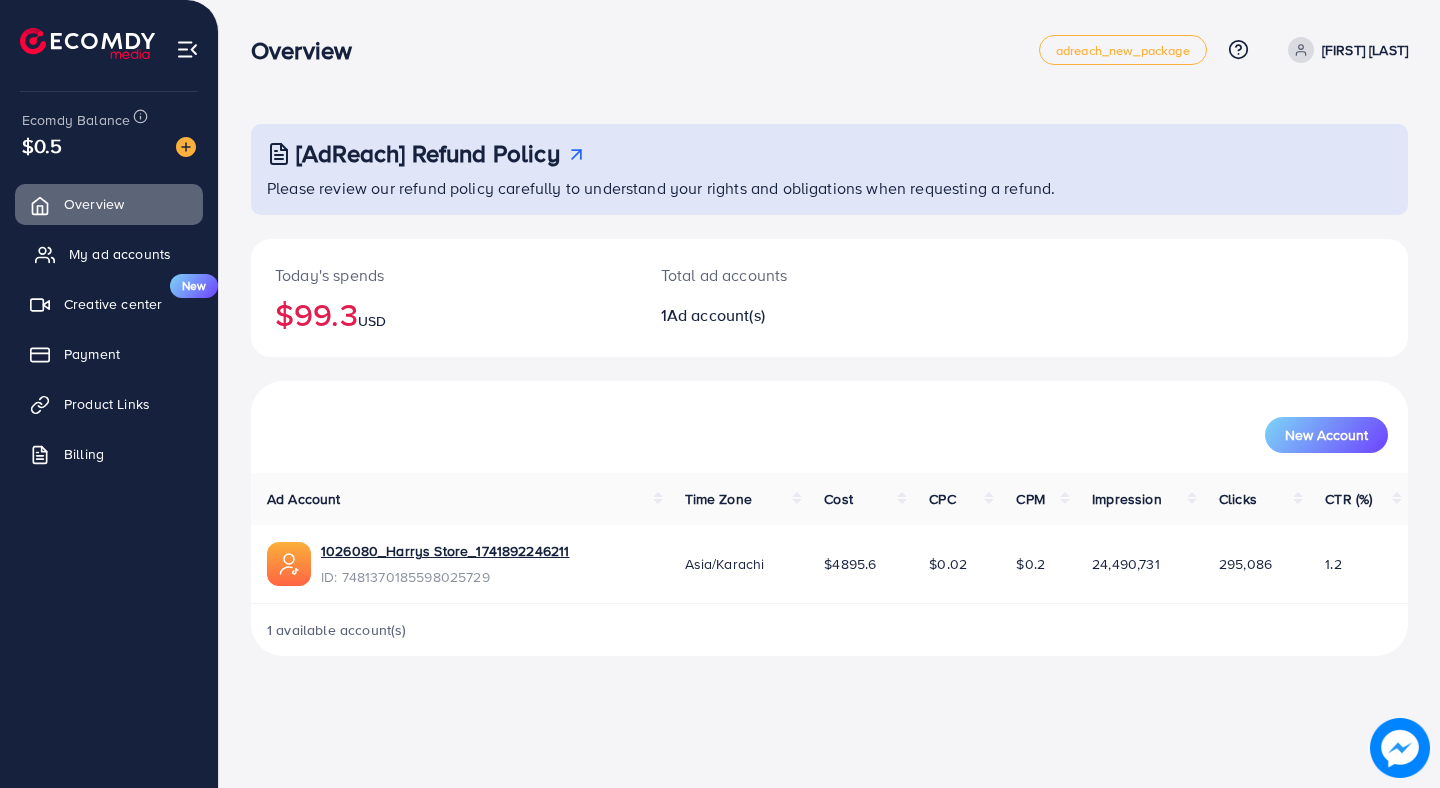 click on "My ad accounts" at bounding box center [120, 254] 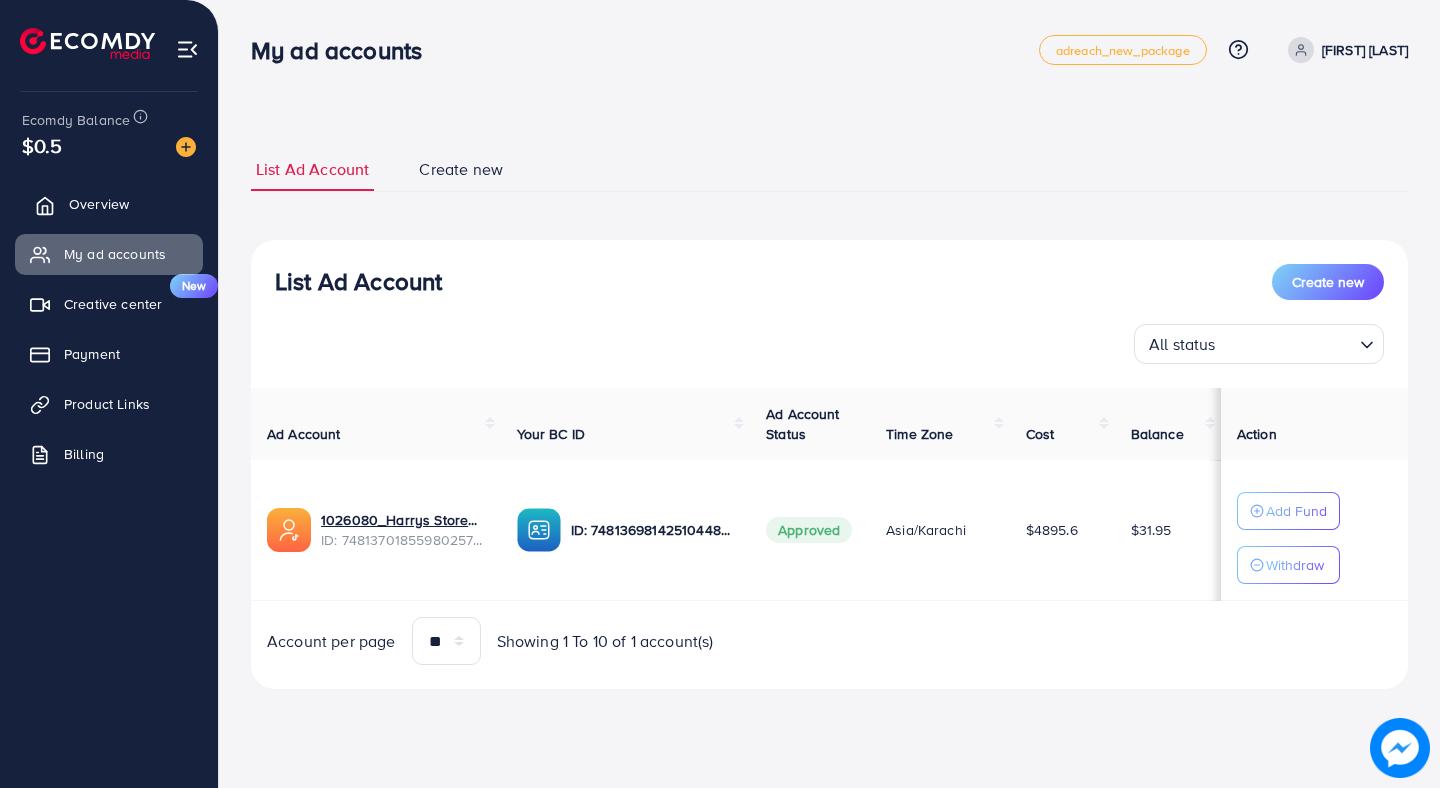 click on "Overview" at bounding box center (109, 204) 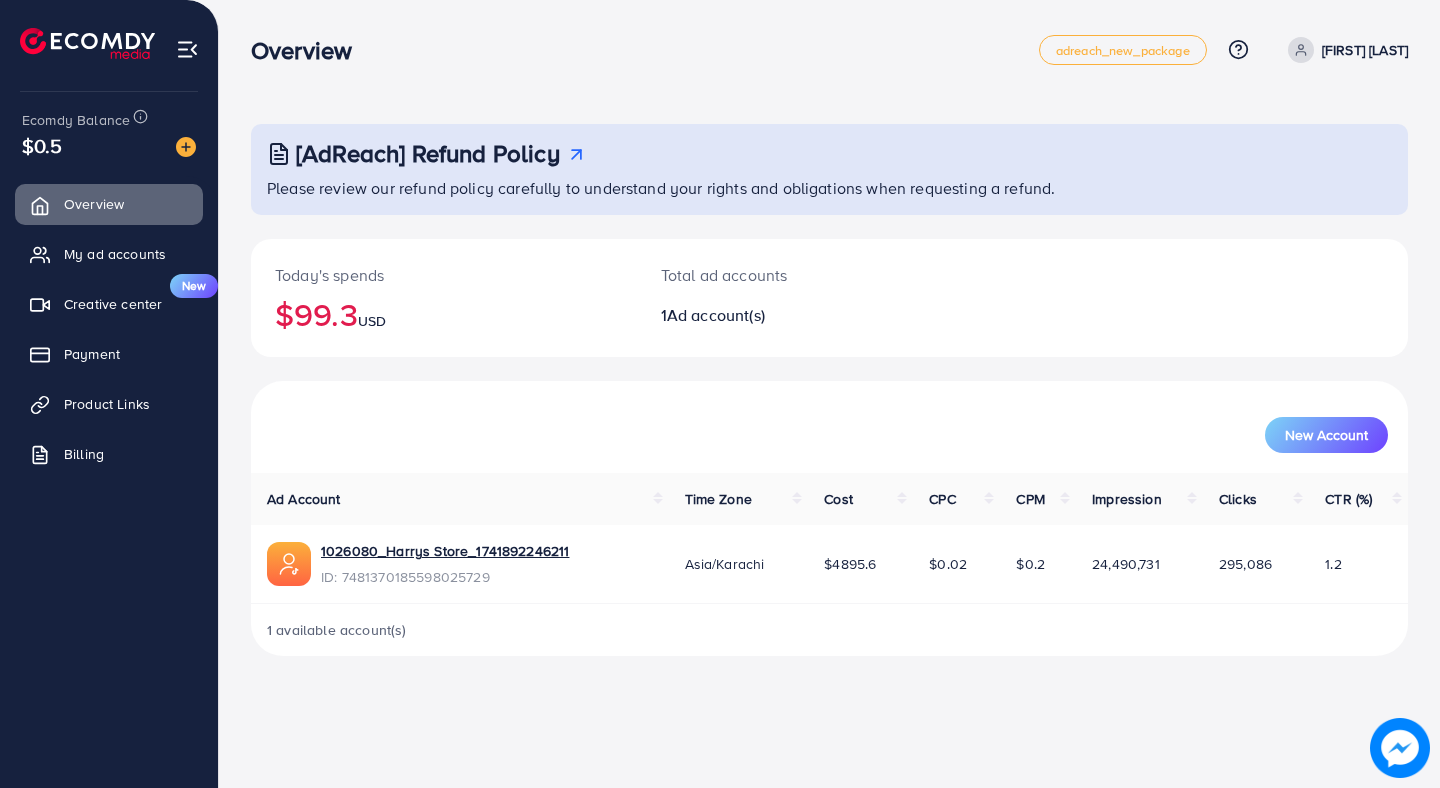 click at bounding box center (186, 147) 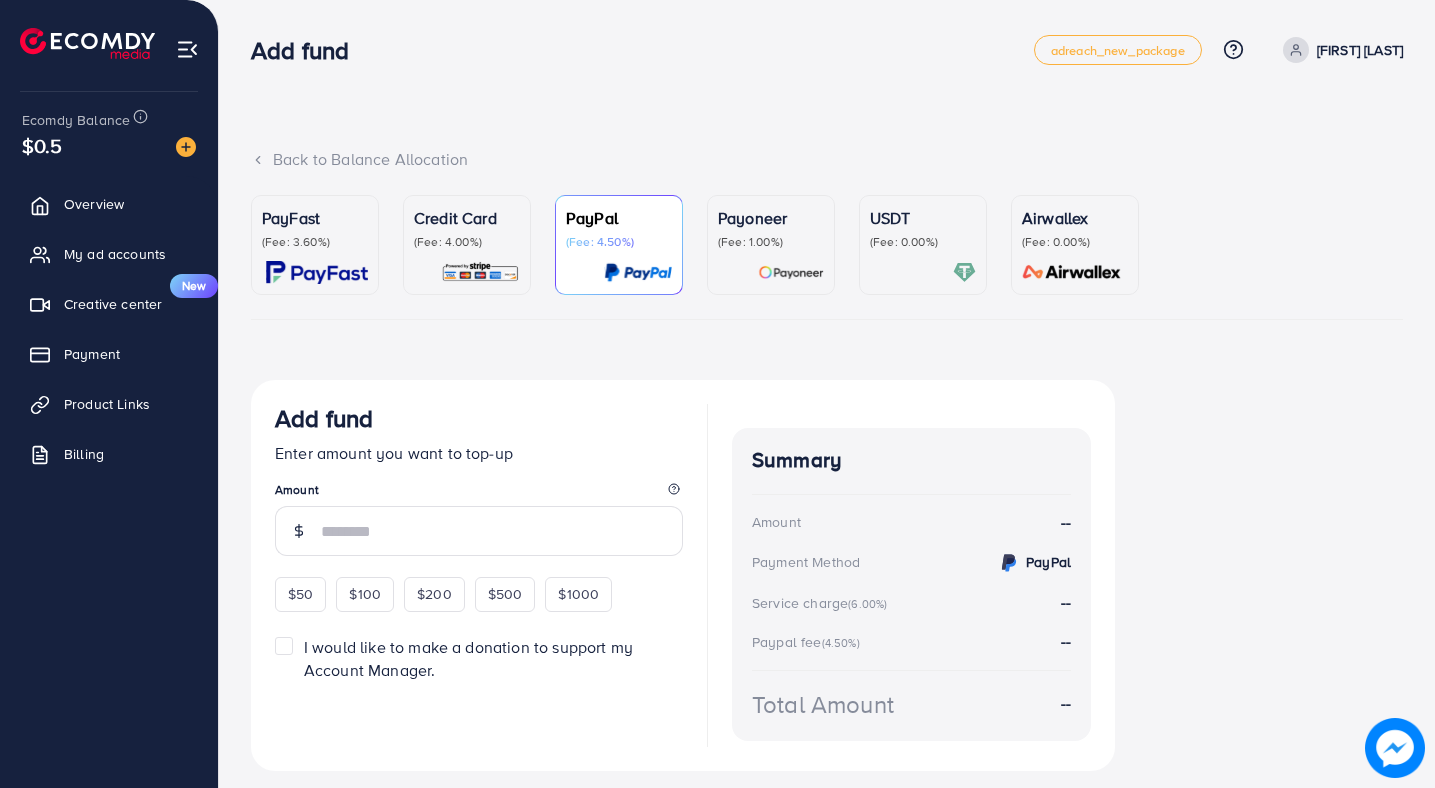 click on "(Fee: 3.60%)" at bounding box center (315, 242) 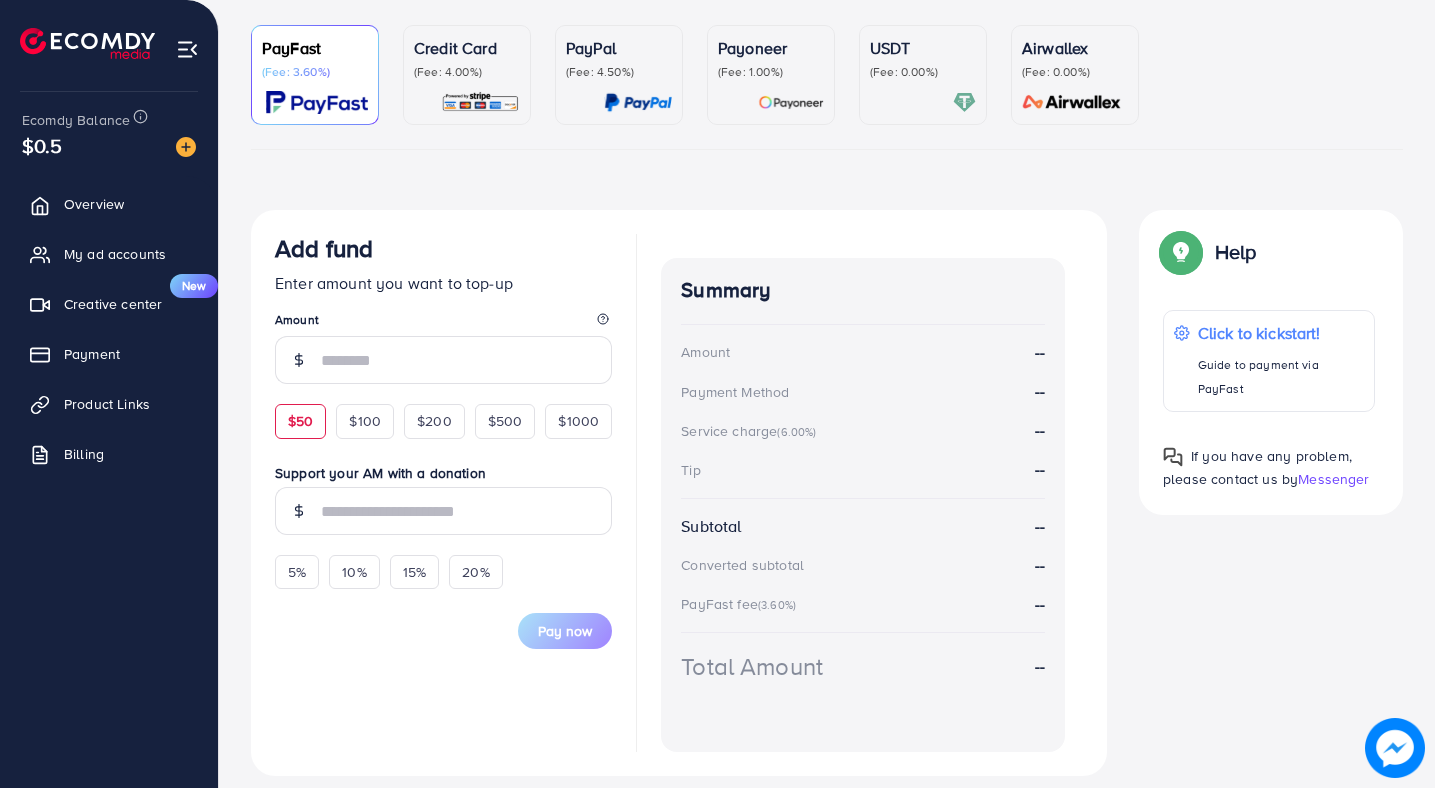 click on "$50" at bounding box center (300, 421) 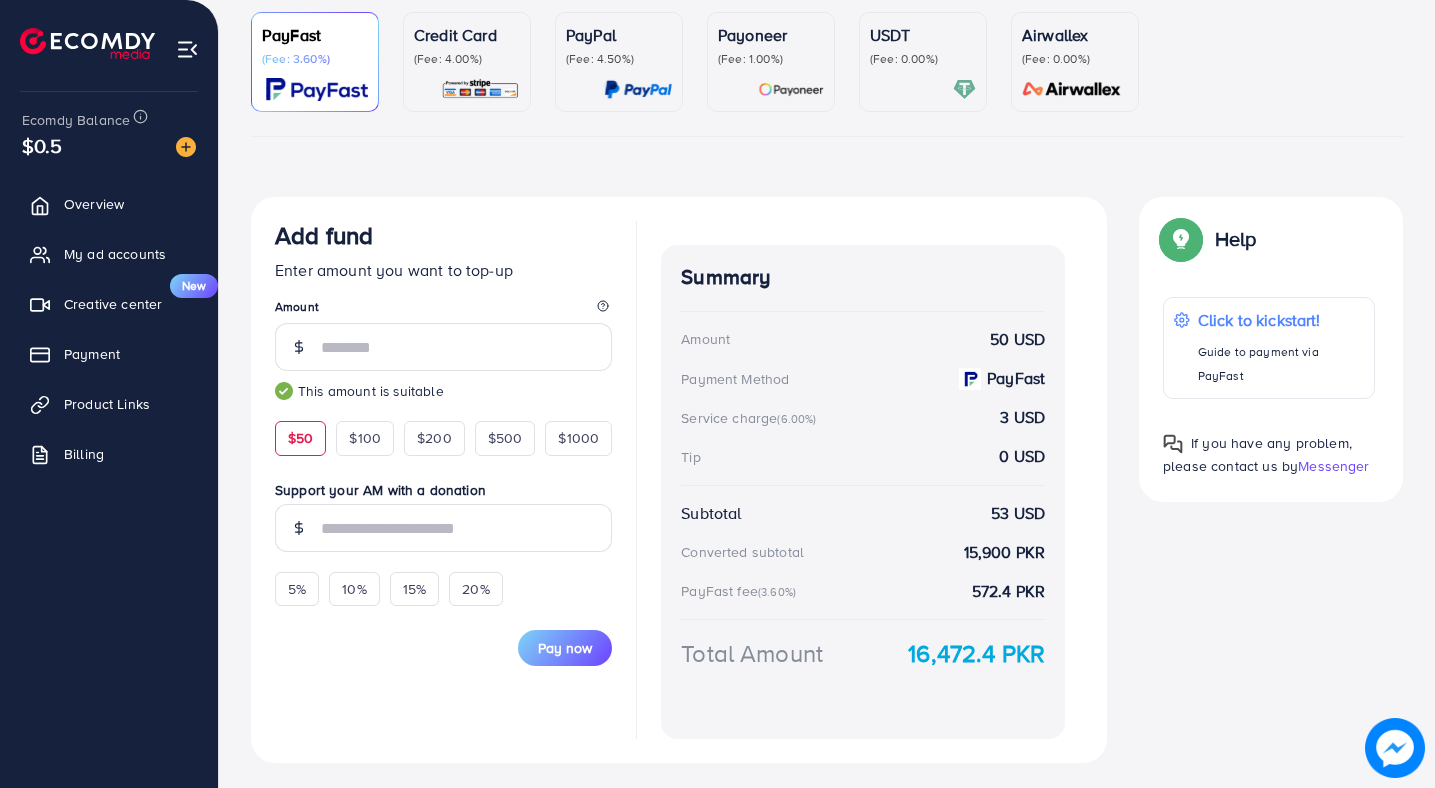 scroll, scrollTop: 230, scrollLeft: 0, axis: vertical 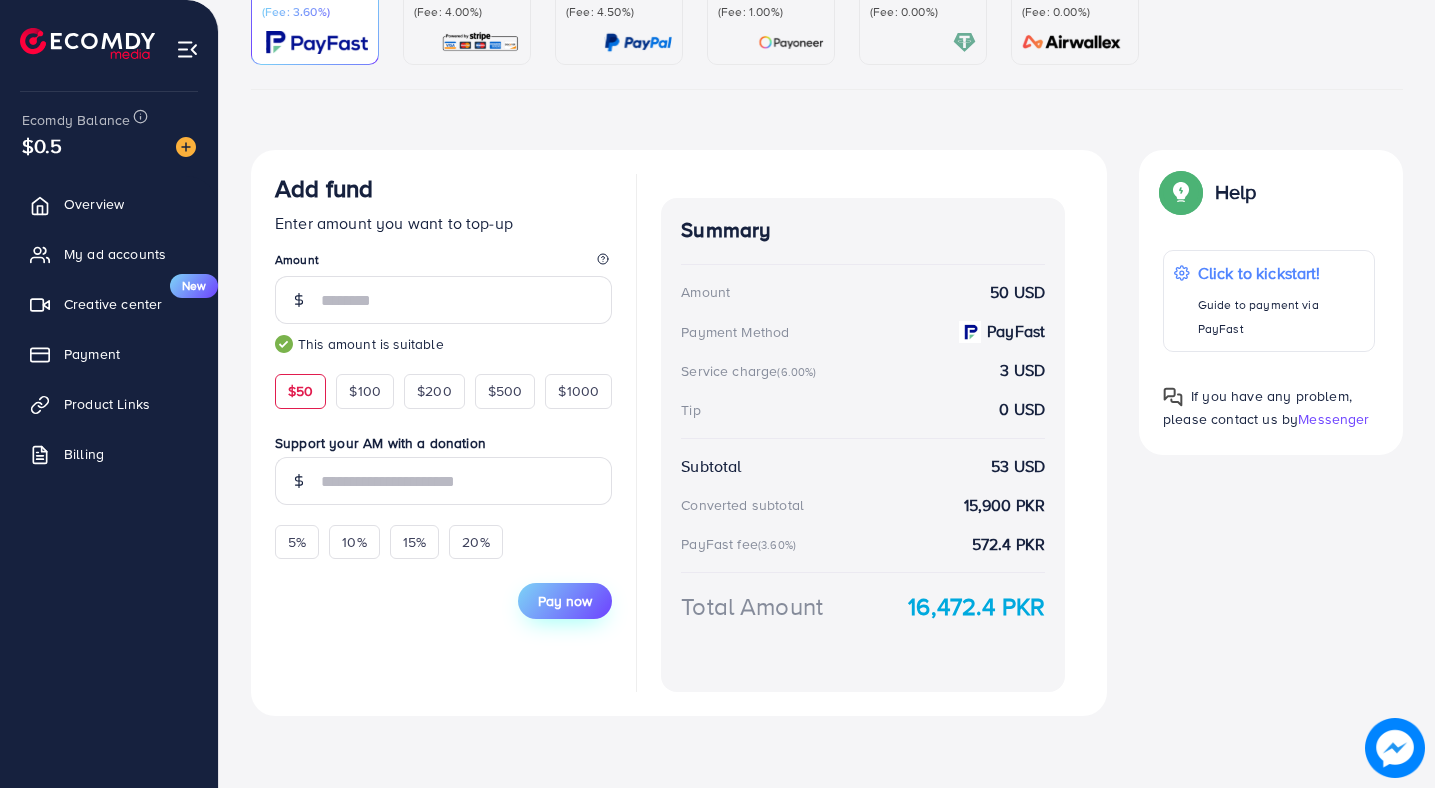 click on "Pay now" at bounding box center (565, 601) 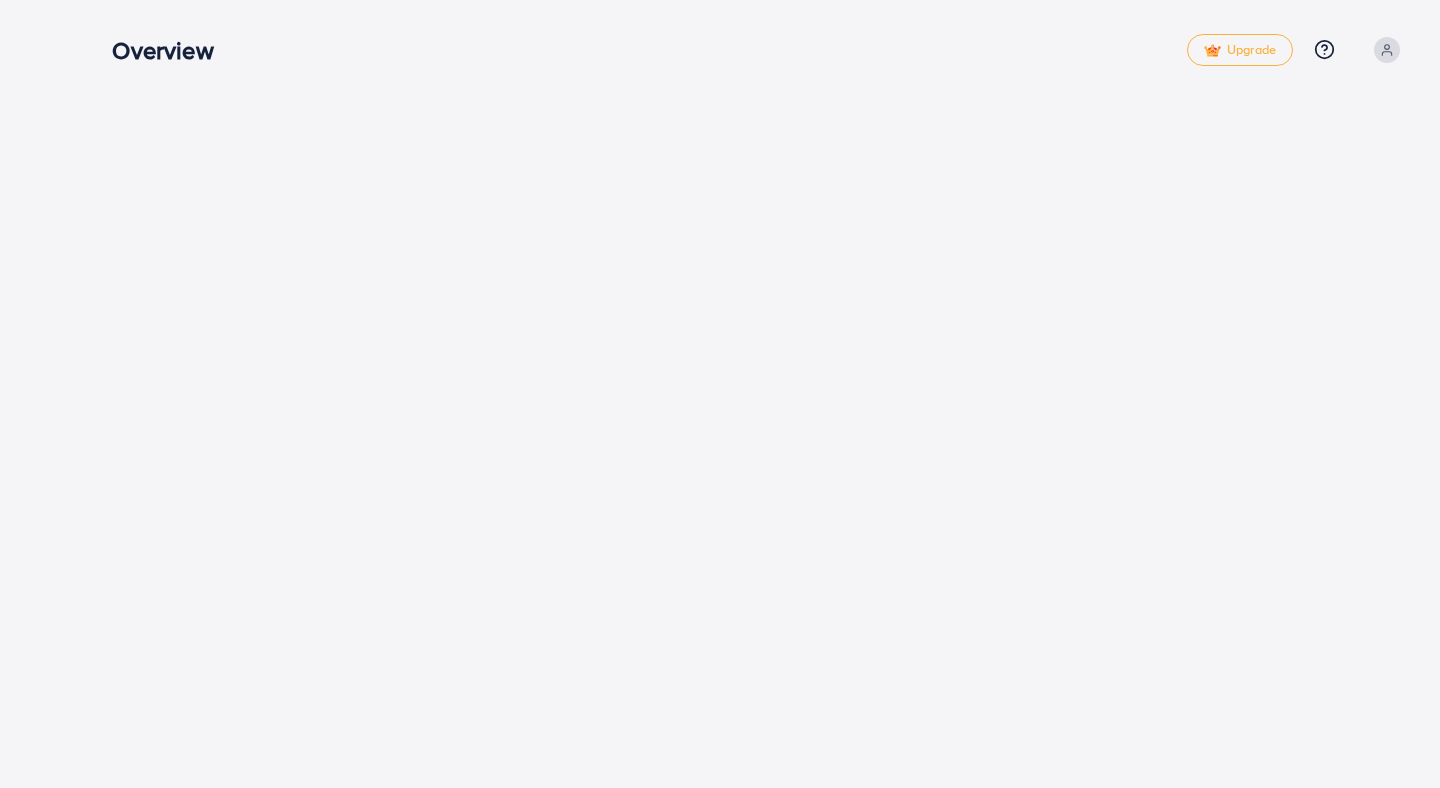 scroll, scrollTop: 0, scrollLeft: 0, axis: both 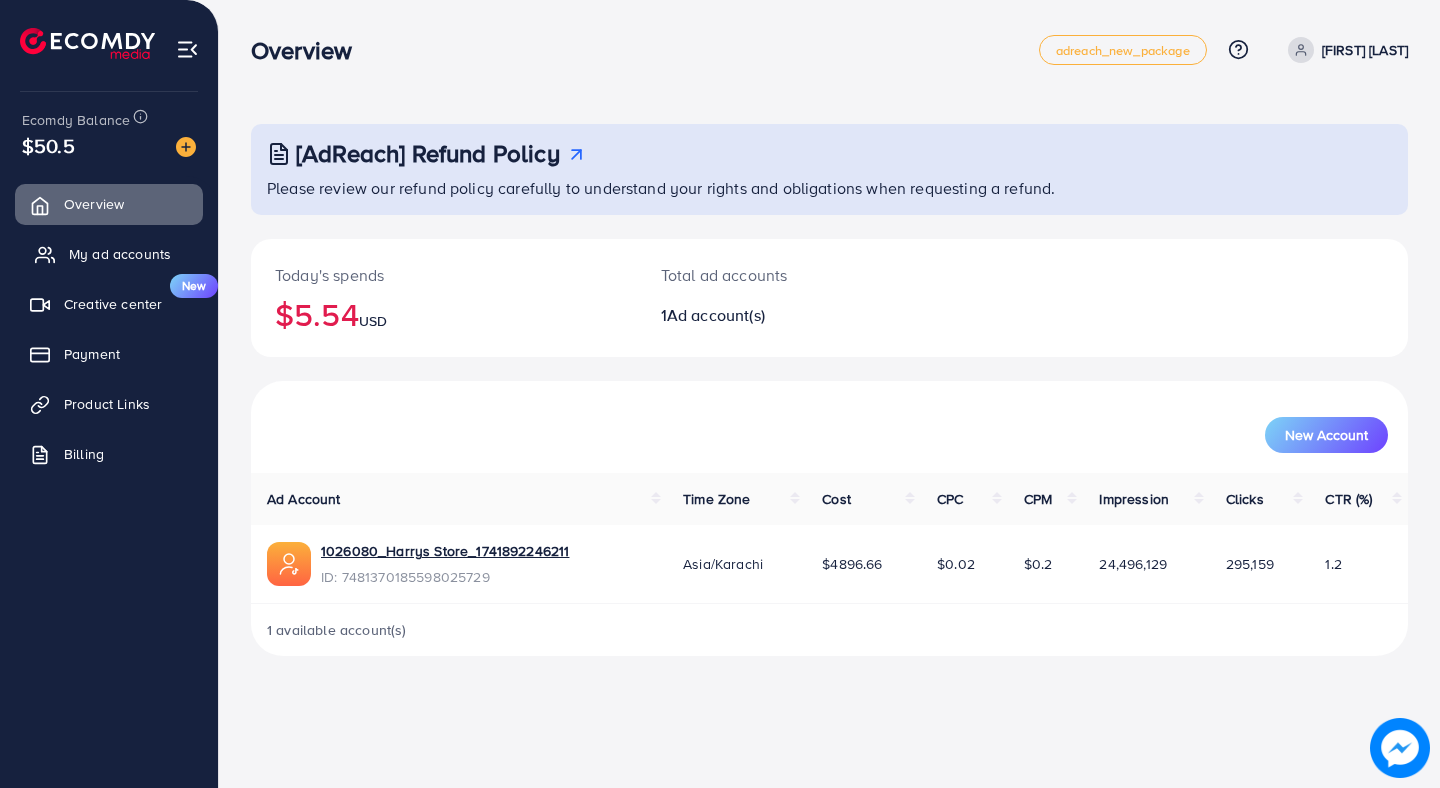 click on "My ad accounts" at bounding box center (109, 254) 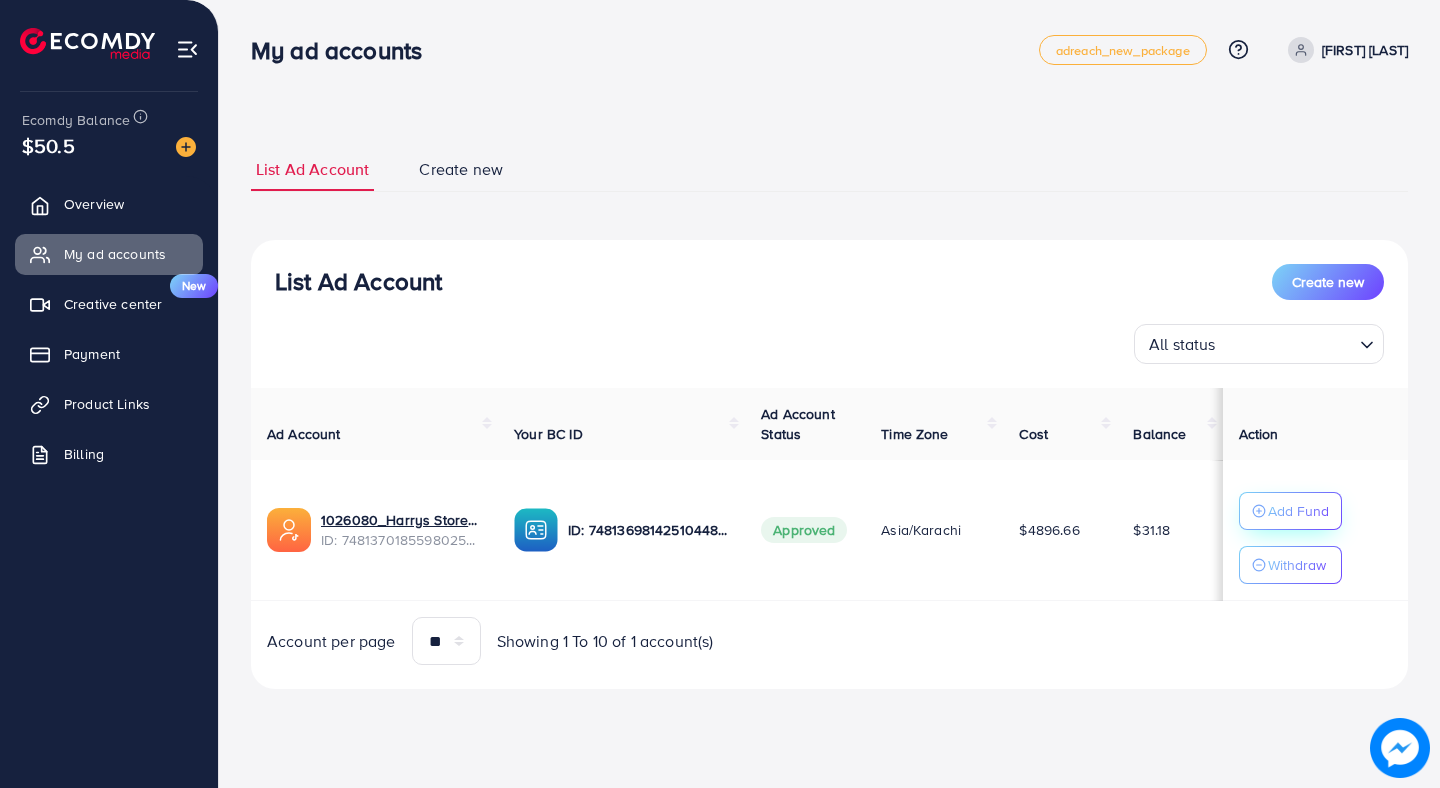 click on "Add Fund" at bounding box center [1298, 511] 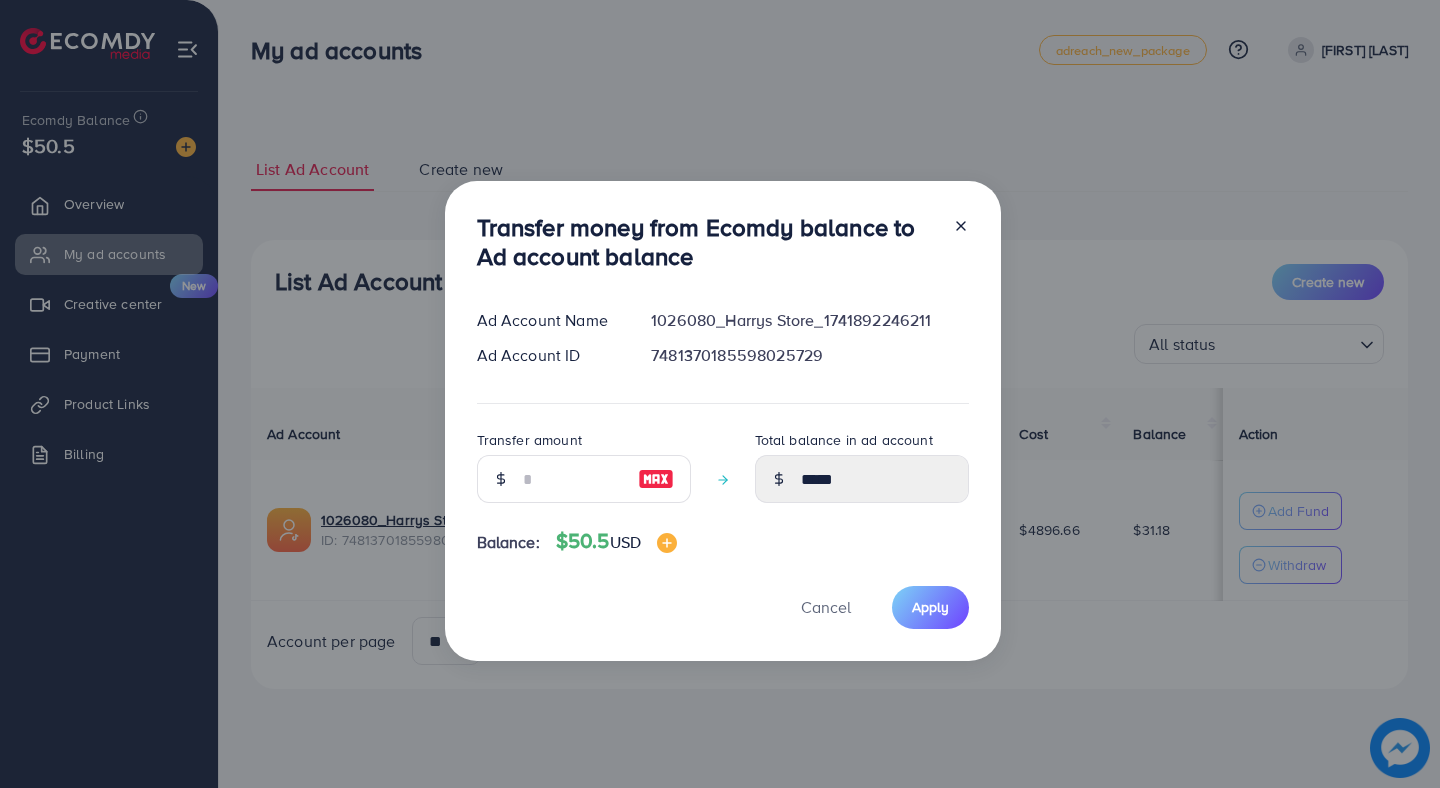 click at bounding box center [656, 479] 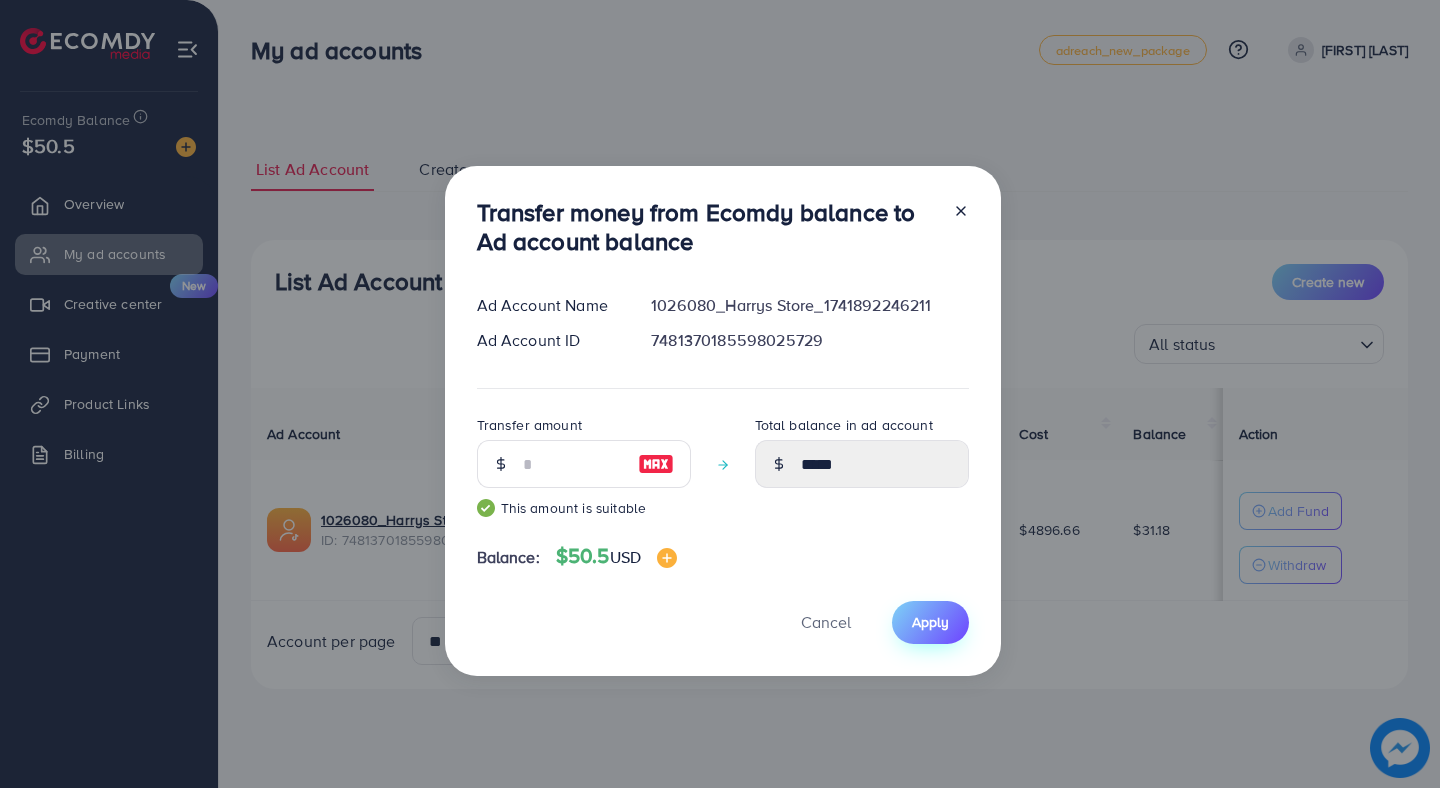 click on "Apply" at bounding box center [930, 622] 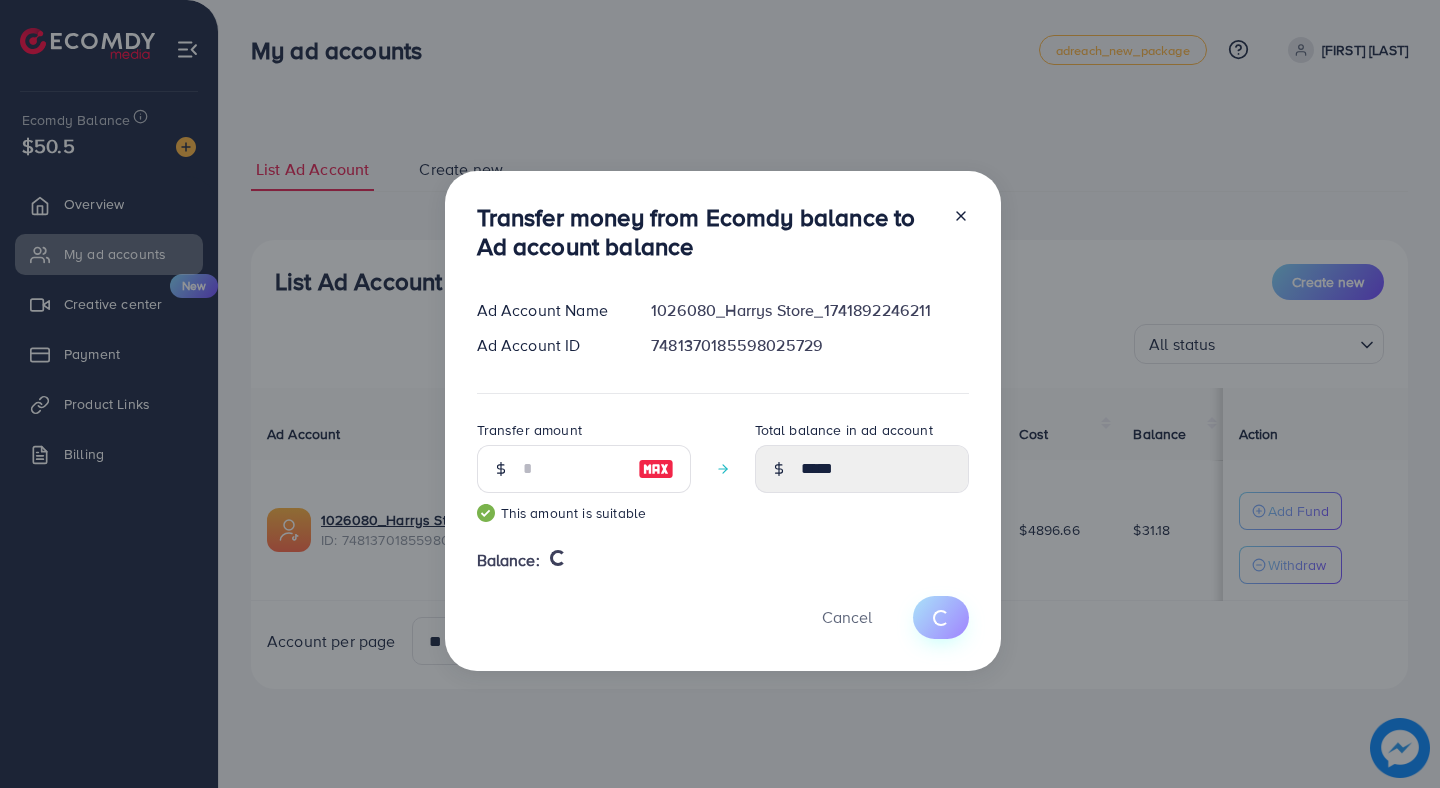 type 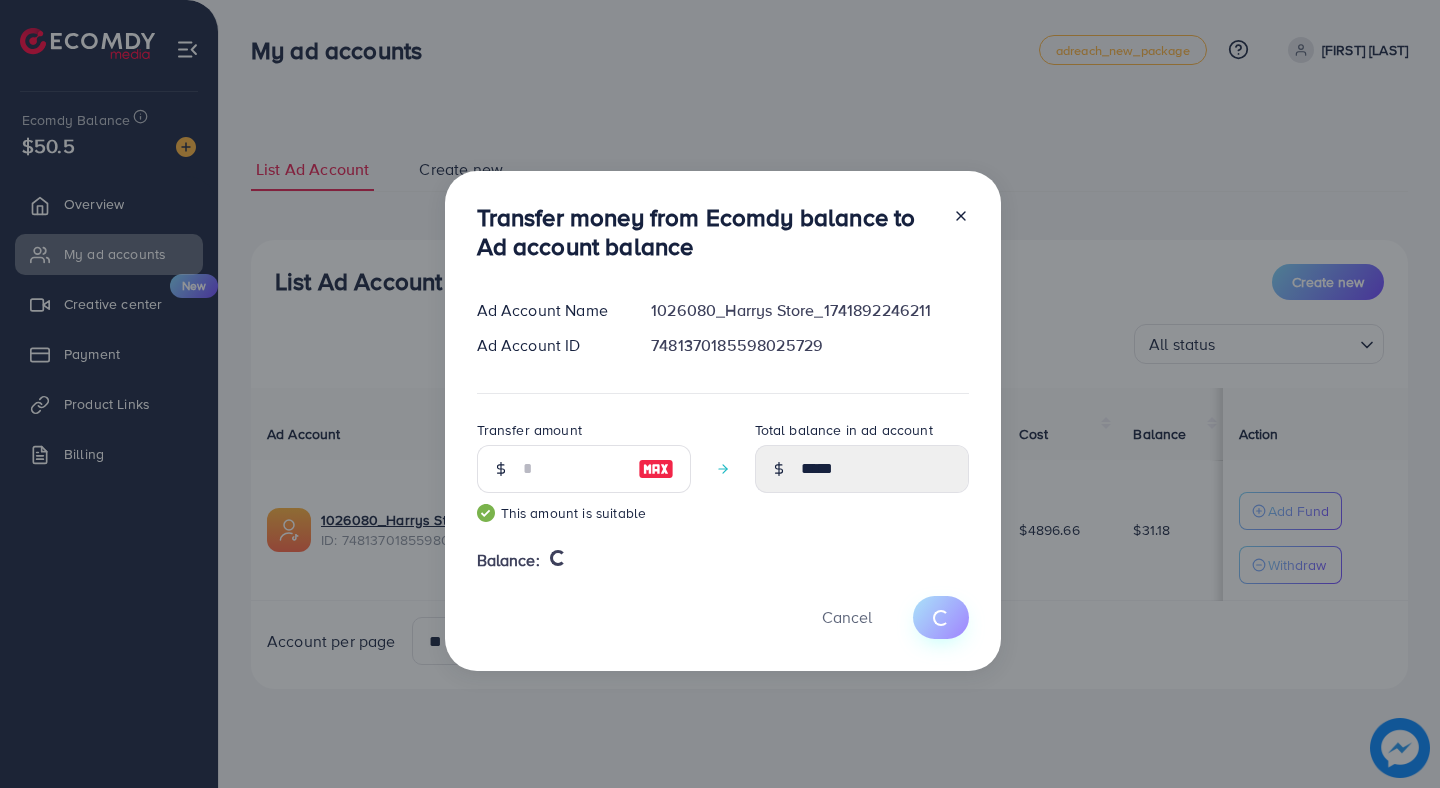 type on "*****" 